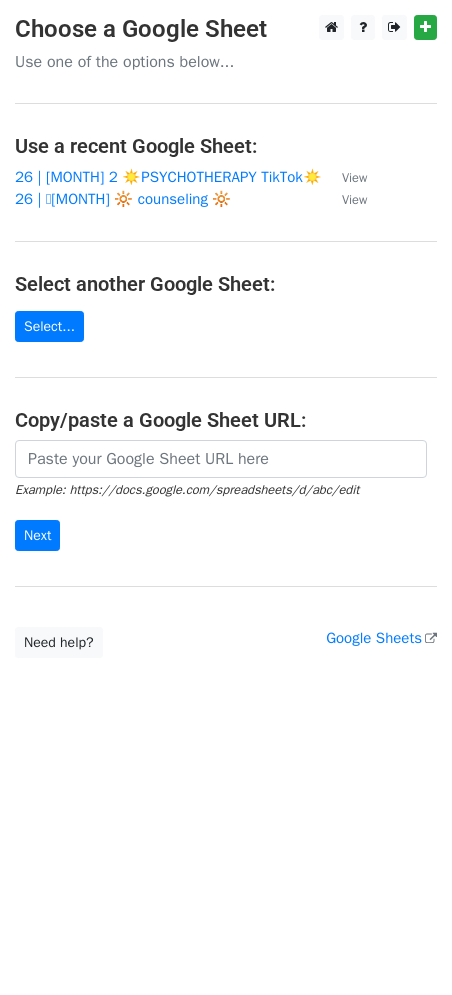 scroll, scrollTop: 0, scrollLeft: 0, axis: both 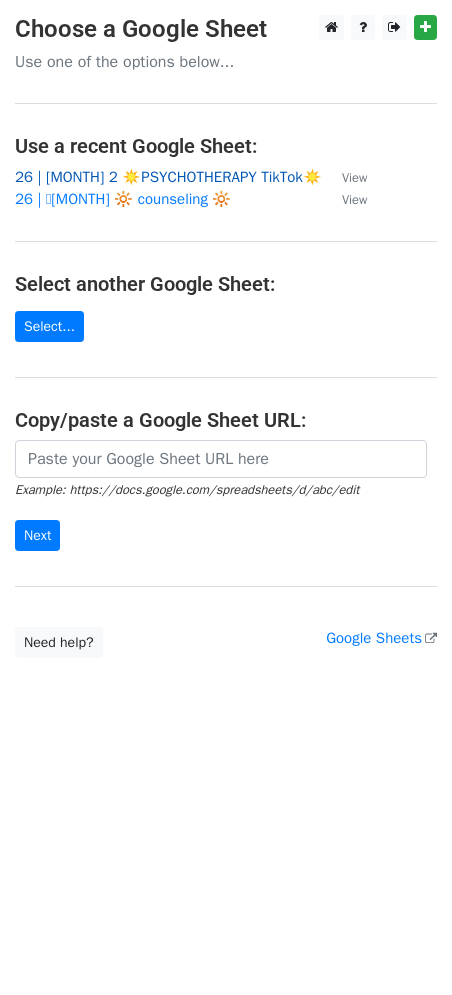 click on "26 | [MONTH] 2 ☀️PSYCHOTHERAPY TikTok☀️" at bounding box center (168, 177) 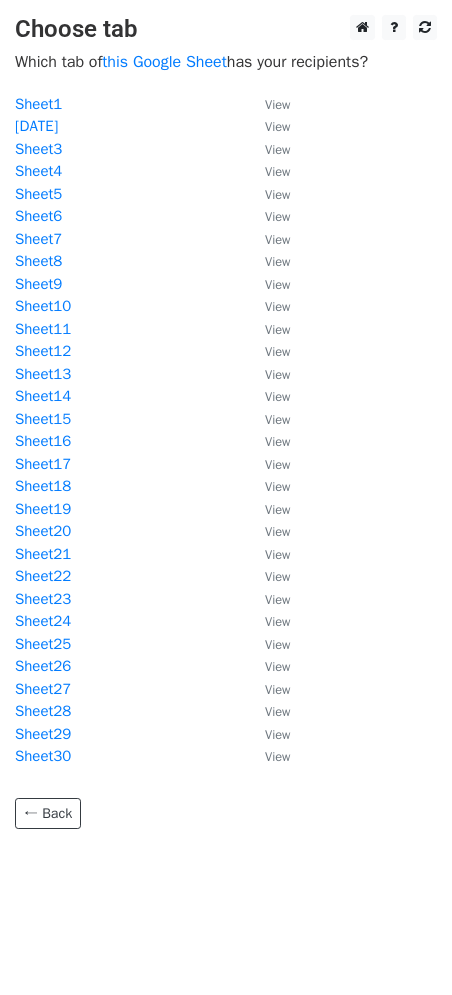 scroll, scrollTop: 0, scrollLeft: 0, axis: both 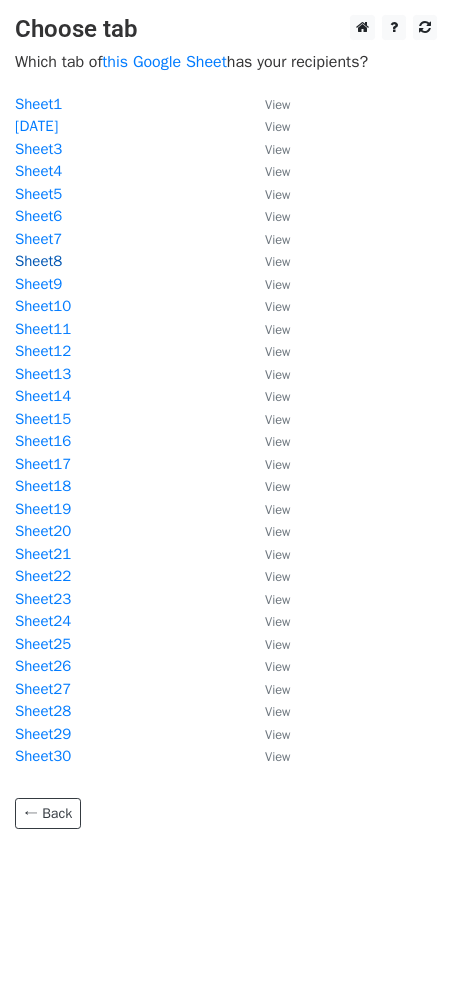 click on "Sheet8" at bounding box center [38, 261] 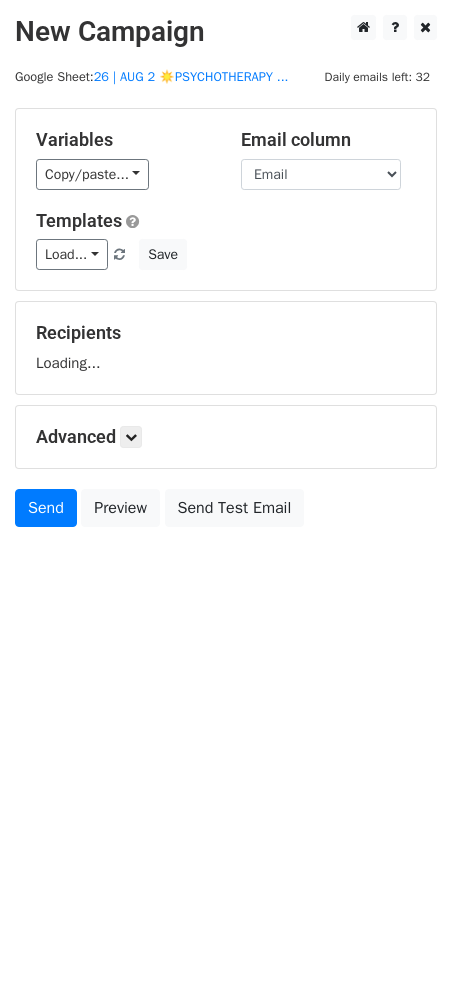 scroll, scrollTop: 0, scrollLeft: 0, axis: both 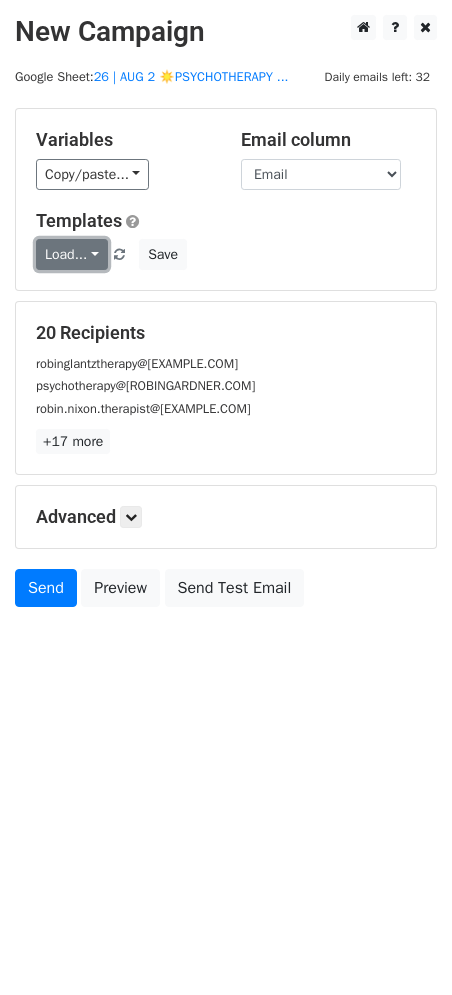 click on "Load..." at bounding box center [72, 254] 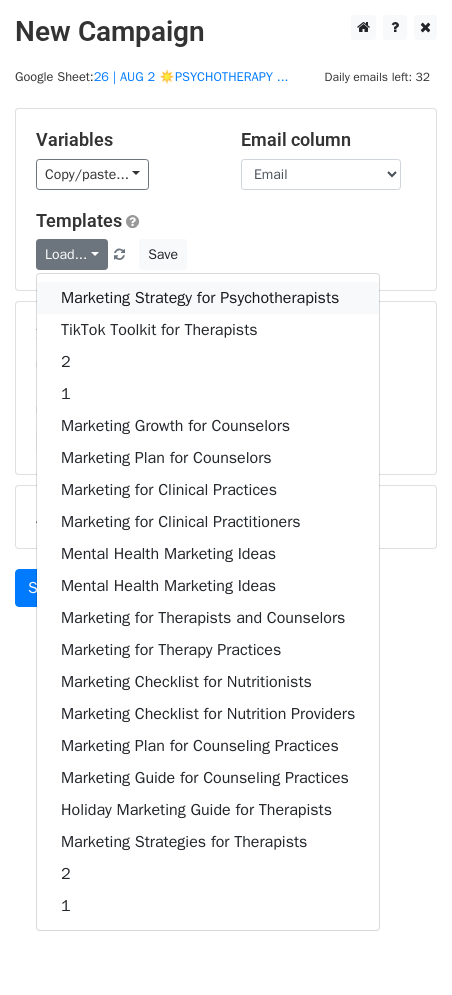 click on "Marketing Strategy for Psychotherapists" at bounding box center [208, 298] 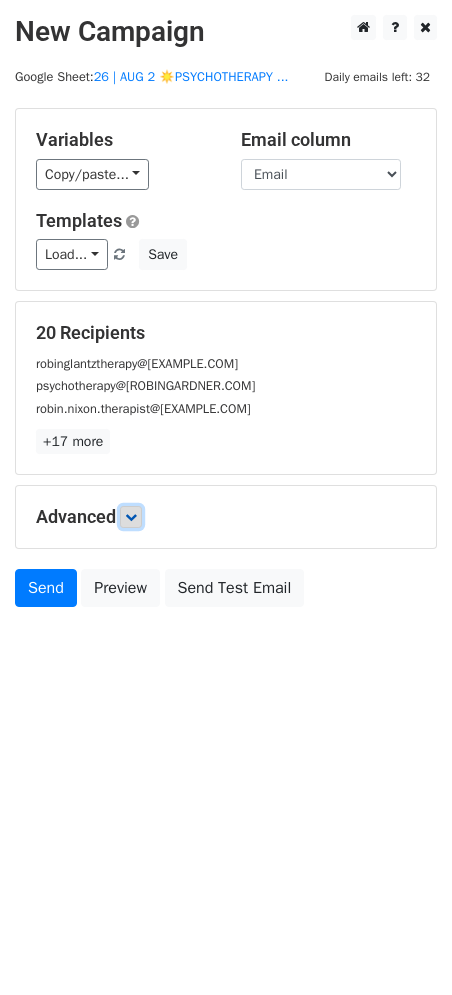 click at bounding box center [131, 517] 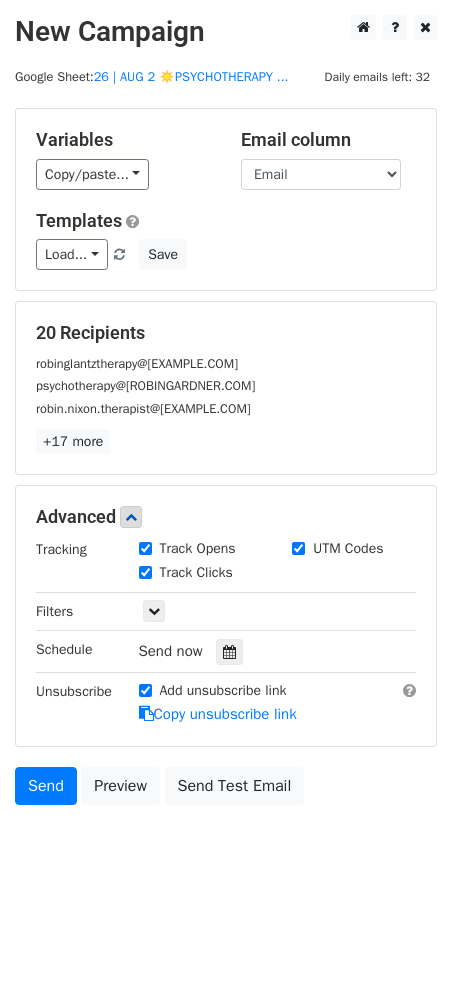 drag, startPoint x: 230, startPoint y: 645, endPoint x: 233, endPoint y: 615, distance: 30.149628 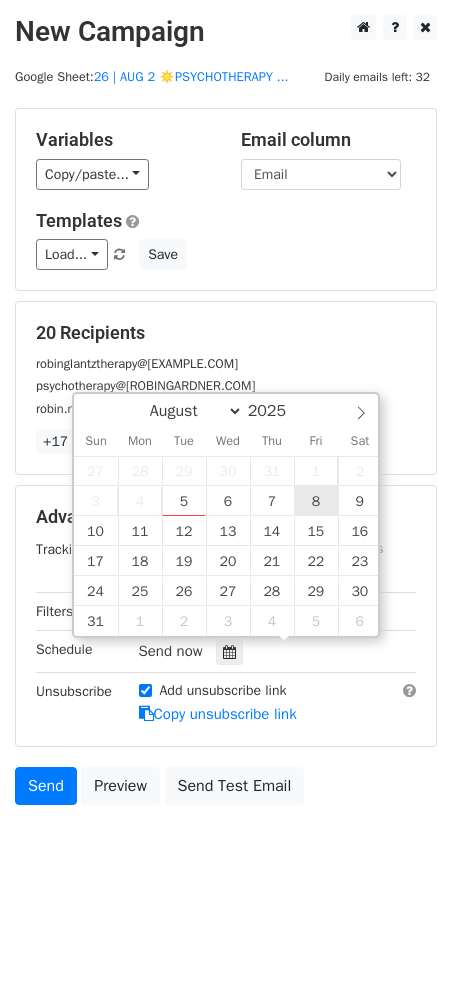 type on "2025-08-08 12:00" 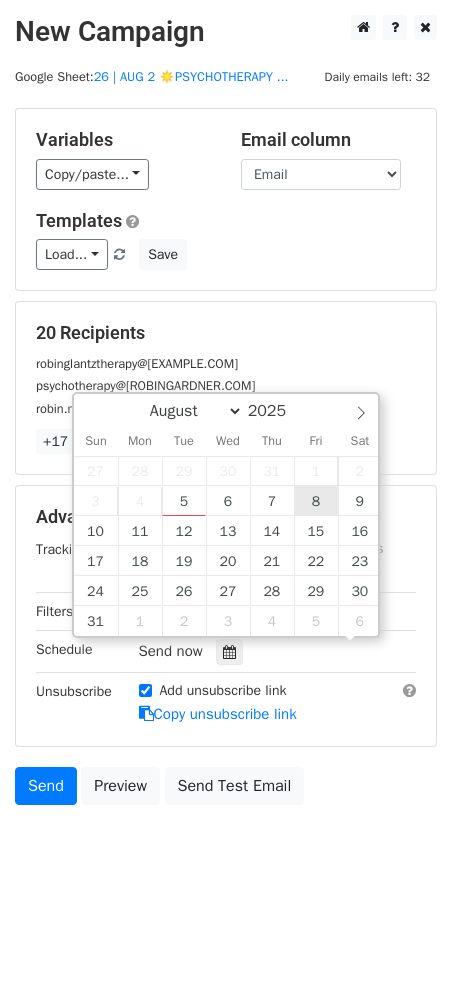 scroll, scrollTop: 0, scrollLeft: 0, axis: both 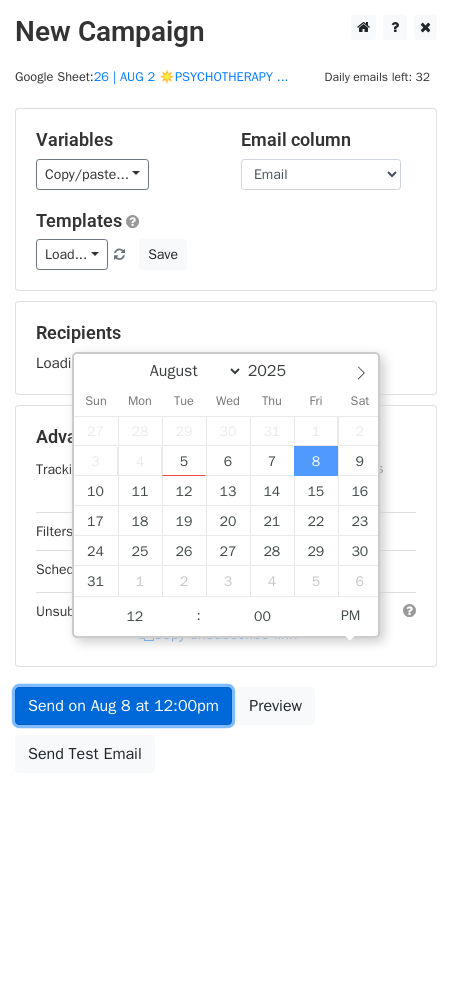 click on "Send on Aug 8 at 12:00pm" at bounding box center [123, 706] 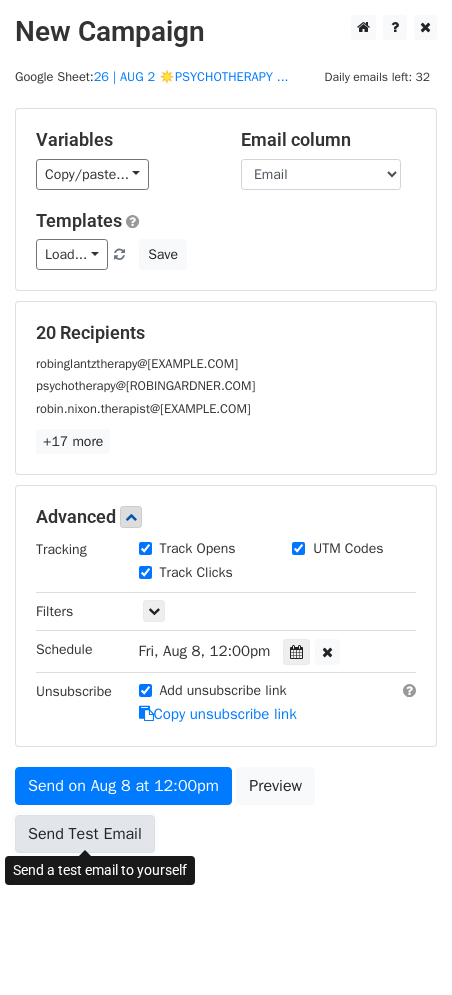 click on "Send Test Email" at bounding box center [85, 834] 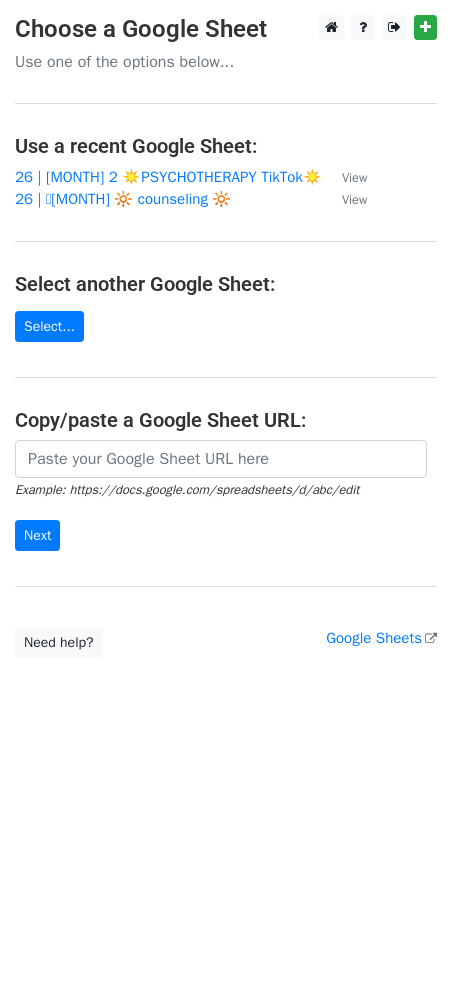 scroll, scrollTop: 0, scrollLeft: 0, axis: both 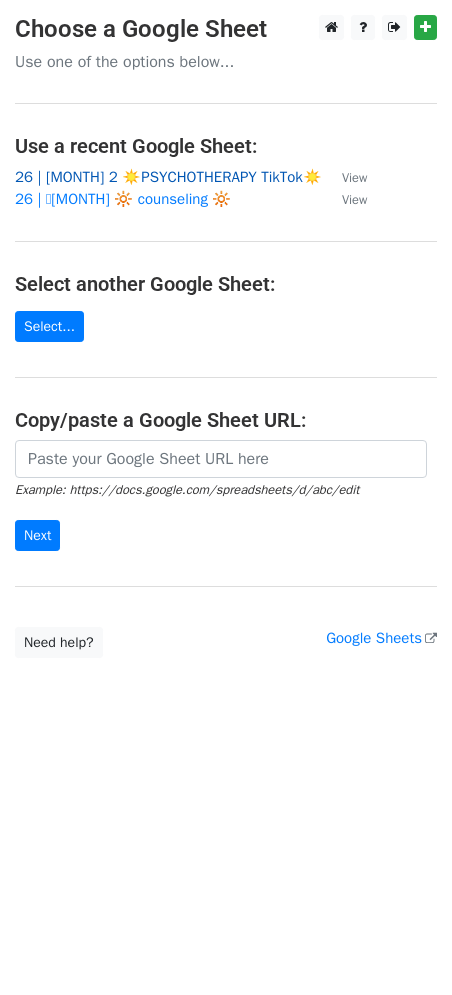 click on "26 | [MONTH] 2 ☀️PSYCHOTHERAPY TikTok☀️" at bounding box center [168, 177] 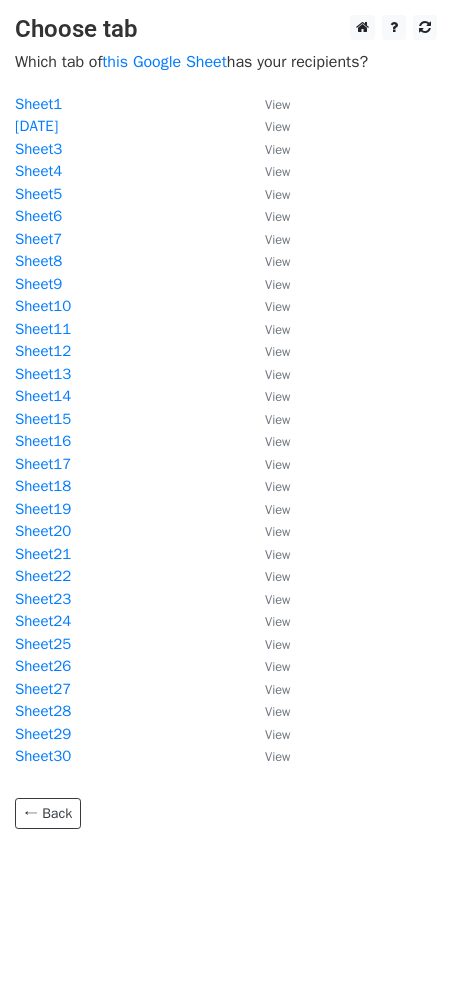 scroll, scrollTop: 0, scrollLeft: 0, axis: both 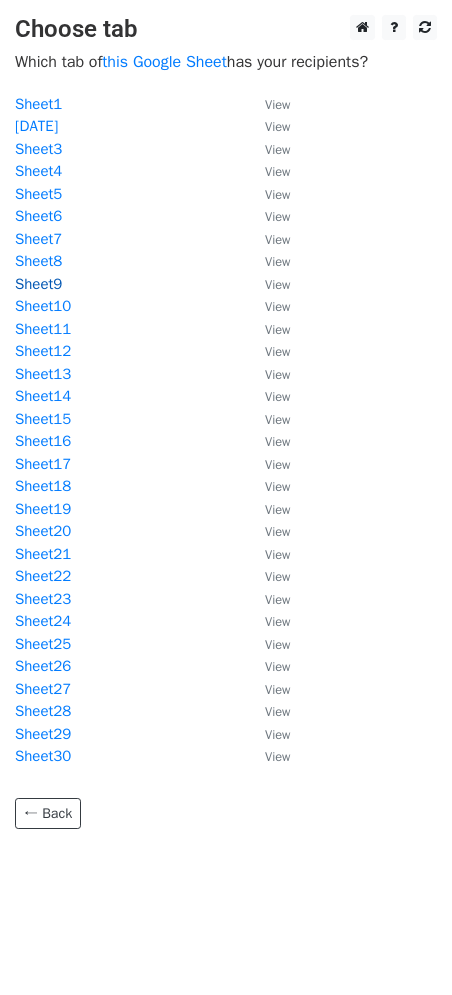 click on "Sheet9" at bounding box center (38, 284) 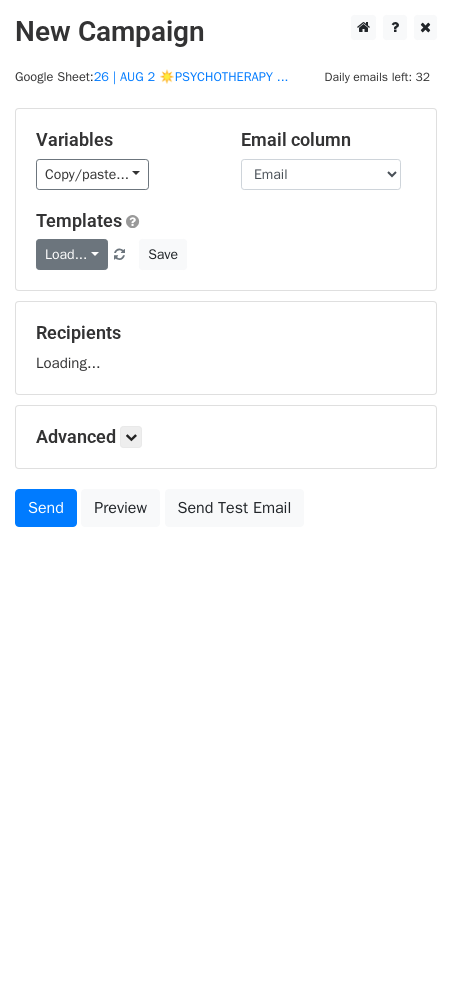 scroll, scrollTop: 0, scrollLeft: 0, axis: both 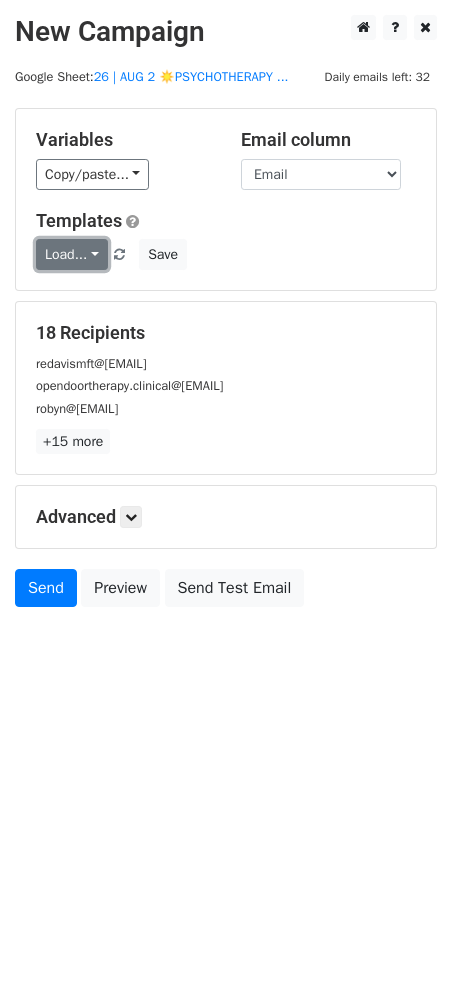 click on "Load..." at bounding box center (72, 254) 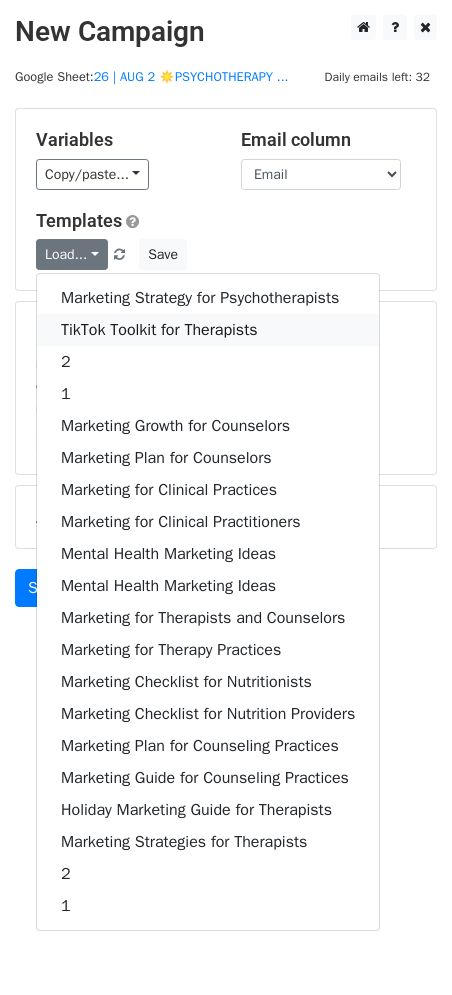 click on "TikTok Toolkit for Therapists" at bounding box center (208, 330) 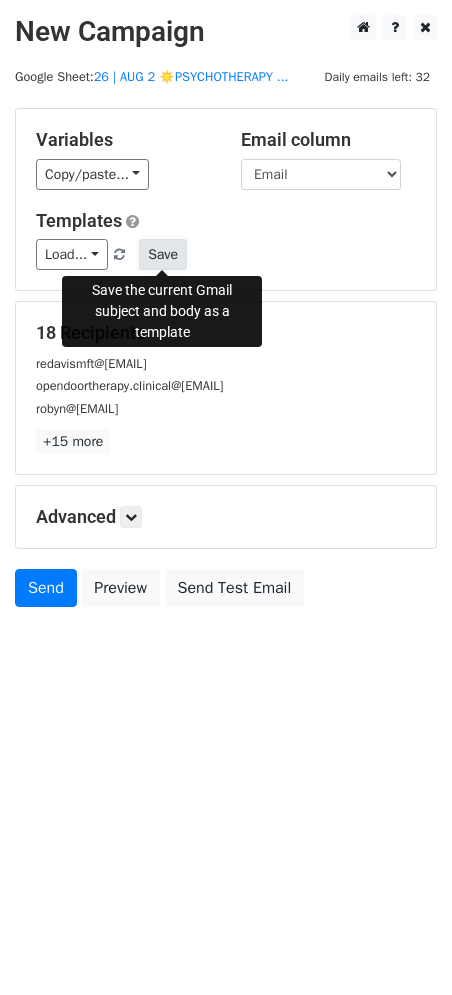 click on "Save" at bounding box center (163, 254) 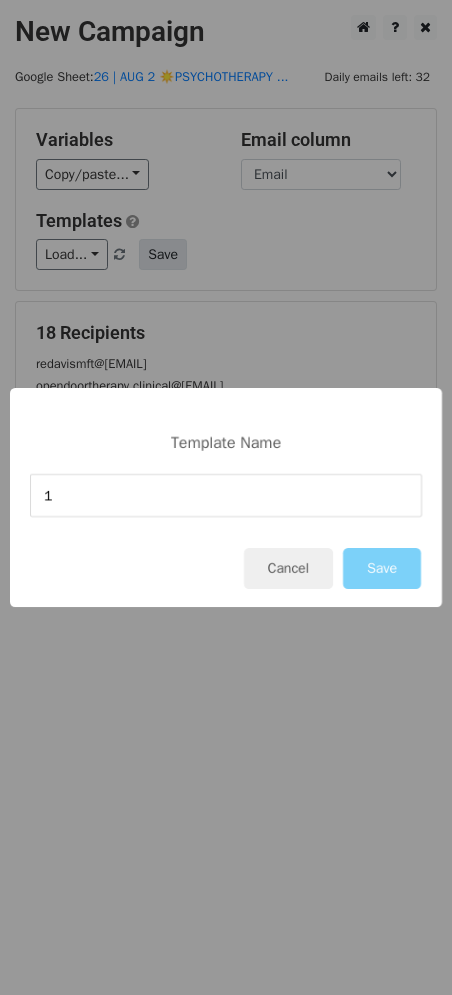 type on "1" 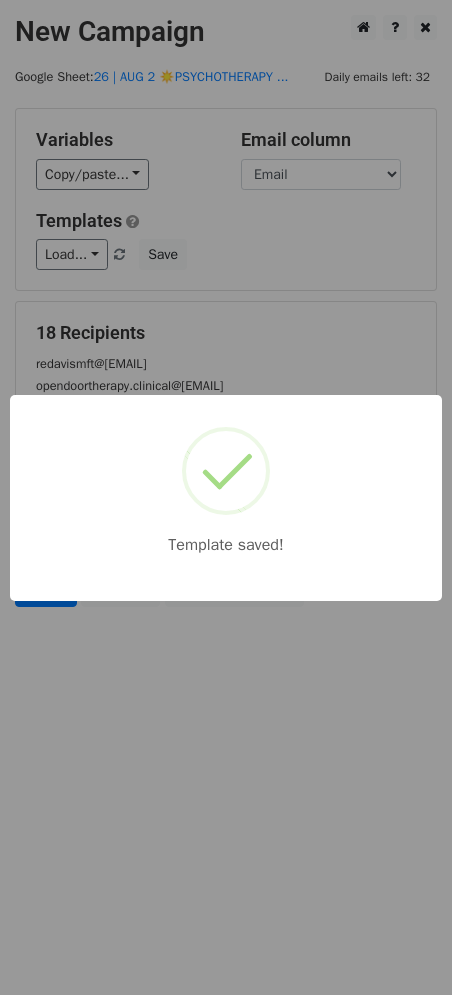 click on "Template saved!" at bounding box center [226, 497] 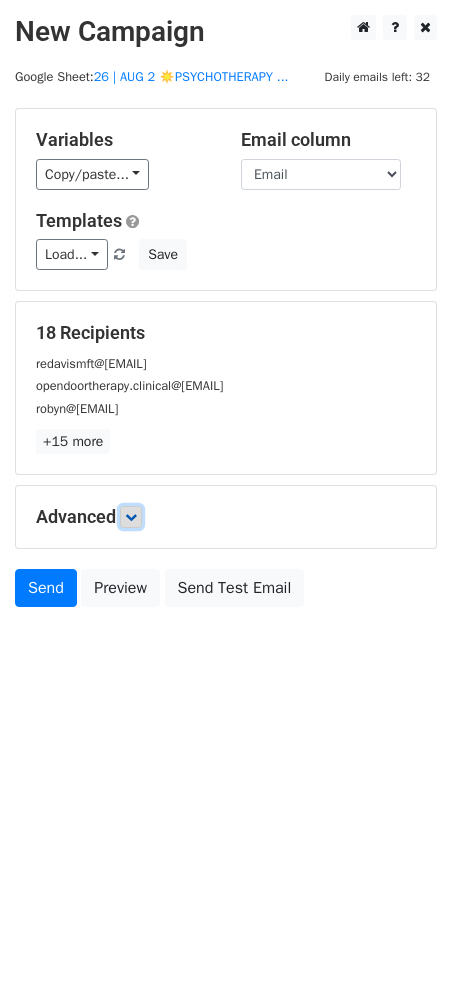 click at bounding box center (131, 517) 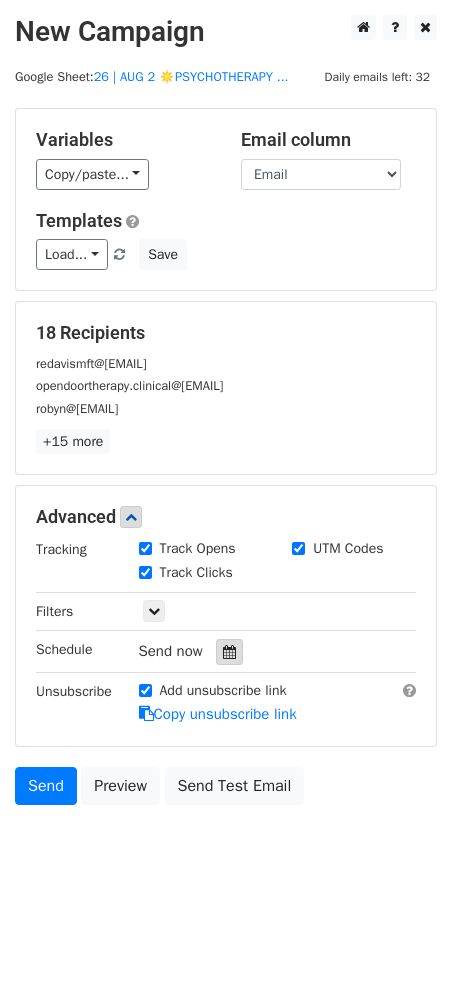 click at bounding box center (229, 652) 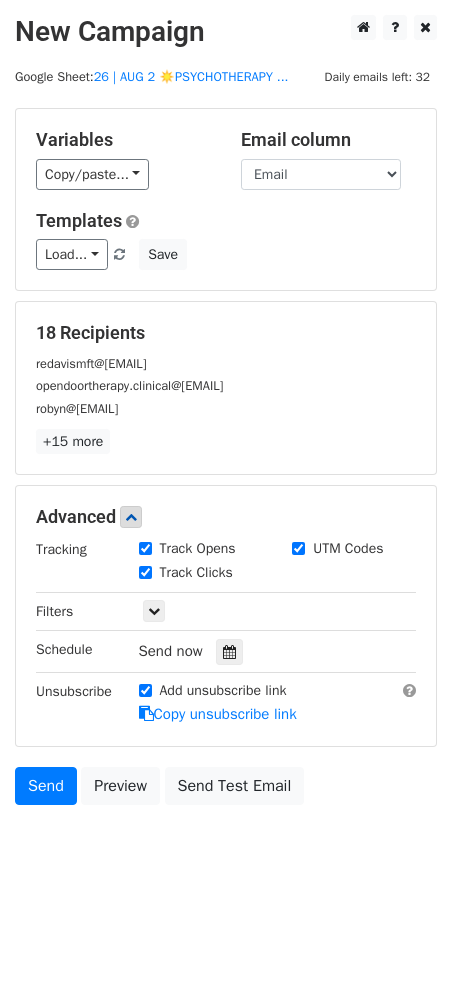 click on "Load...
1
Marketing Strategy for Psychotherapists
TikTok Toolkit for Therapists
2
1
Marketing Growth for Counselors
Marketing Plan for Counselors
Marketing for Clinical Practices
Marketing for Clinical Practitioners
Mental Health Marketing Ideas
Mental Health Marketing Ideas
Marketing for Therapists and Counselors
Marketing for Therapy Practices
Marketing Checklist for Nutritionists
Marketing Checklist for Nutrition Providers
Marketing Plan for Counseling Practices
Marketing Guide for Counseling Practices
Holiday Marketing Guide for Therapists
Marketing Strategies for Therapists
2
Save" at bounding box center (226, 254) 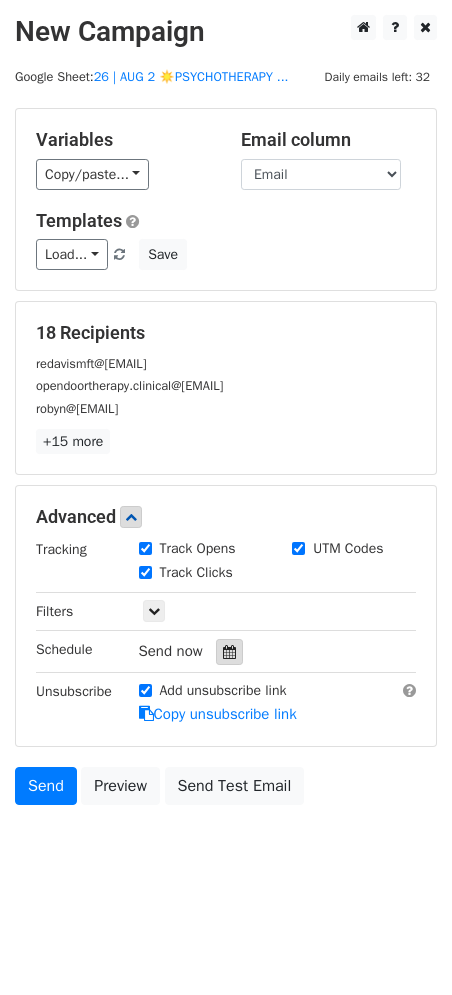 click at bounding box center [229, 652] 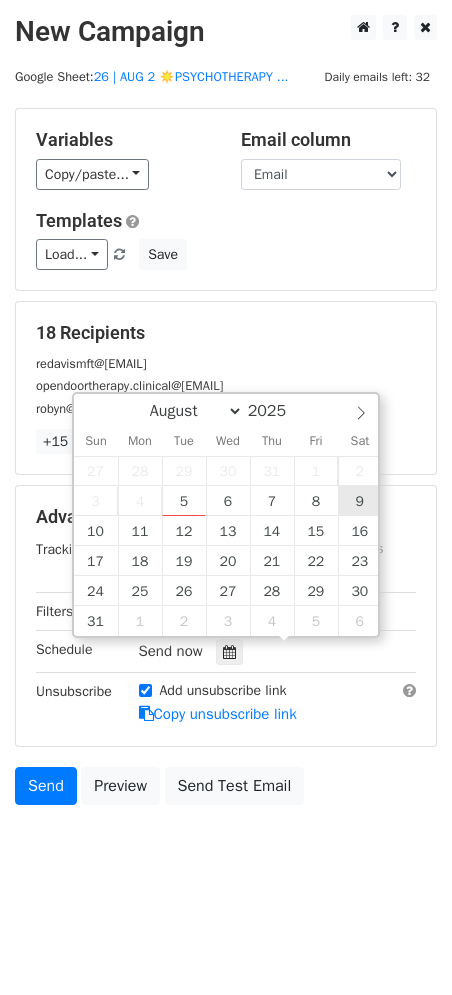 type on "2025-08-09 12:00" 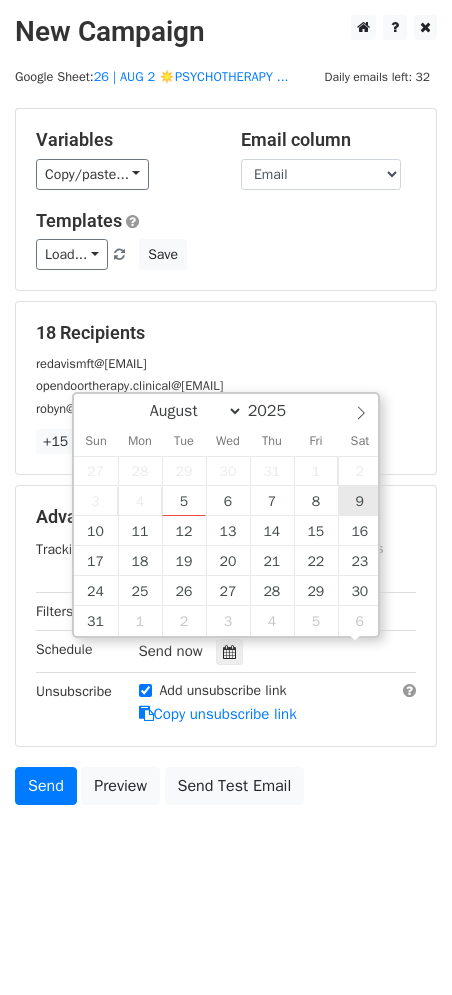 scroll, scrollTop: 0, scrollLeft: 0, axis: both 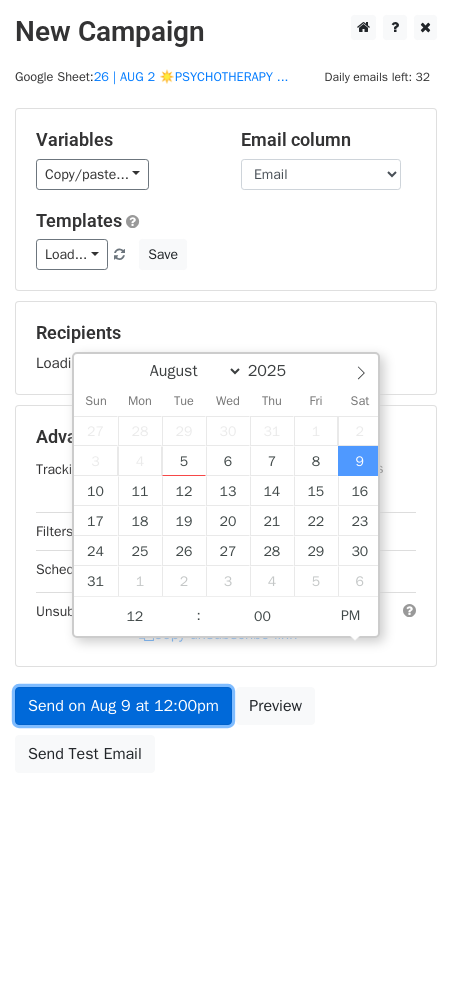 click on "Send on Aug 9 at 12:00pm" at bounding box center [123, 706] 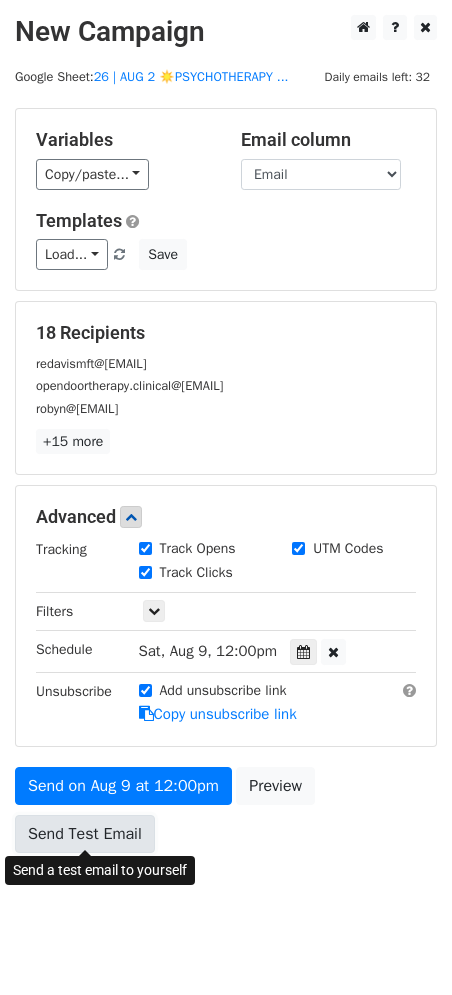 click on "Send Test Email" at bounding box center (85, 834) 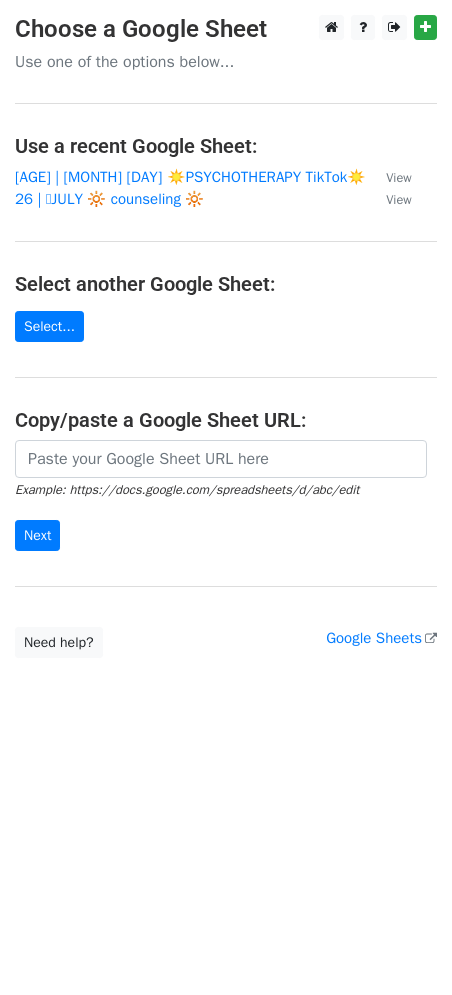 scroll, scrollTop: 0, scrollLeft: 0, axis: both 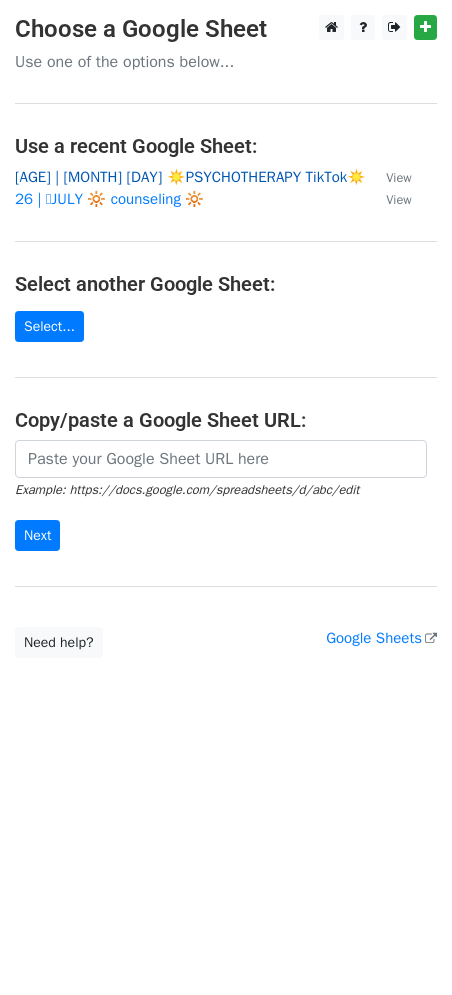 click on "[AGE] | [MONTH] [DAY] ☀️PSYCHOTHERAPY TikTok☀️" at bounding box center (190, 177) 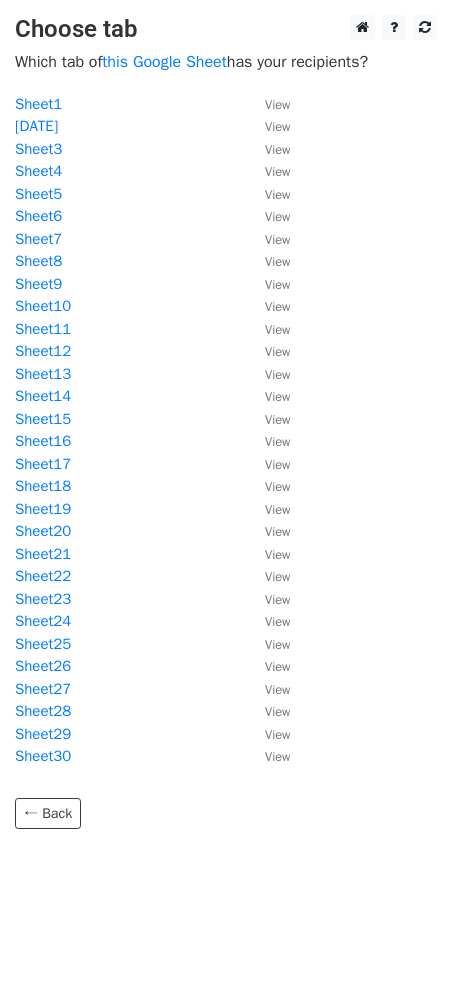 scroll, scrollTop: 0, scrollLeft: 0, axis: both 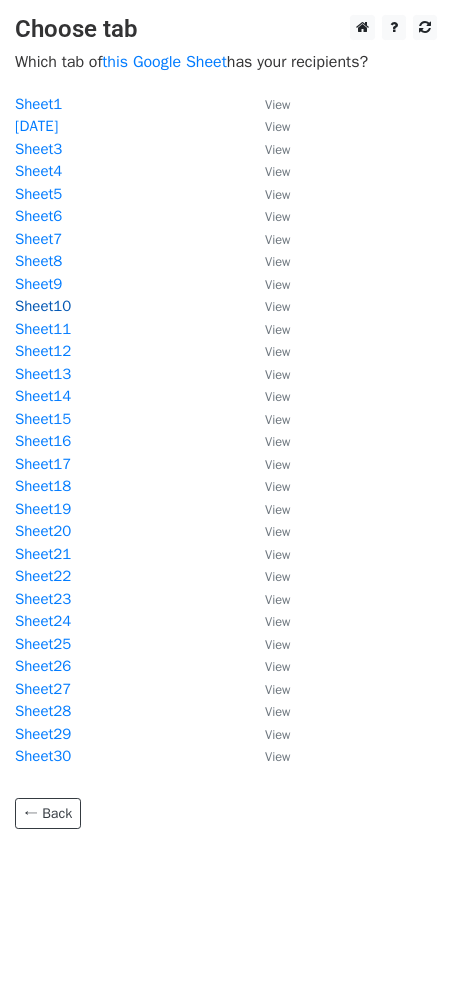click on "Sheet10" at bounding box center [43, 306] 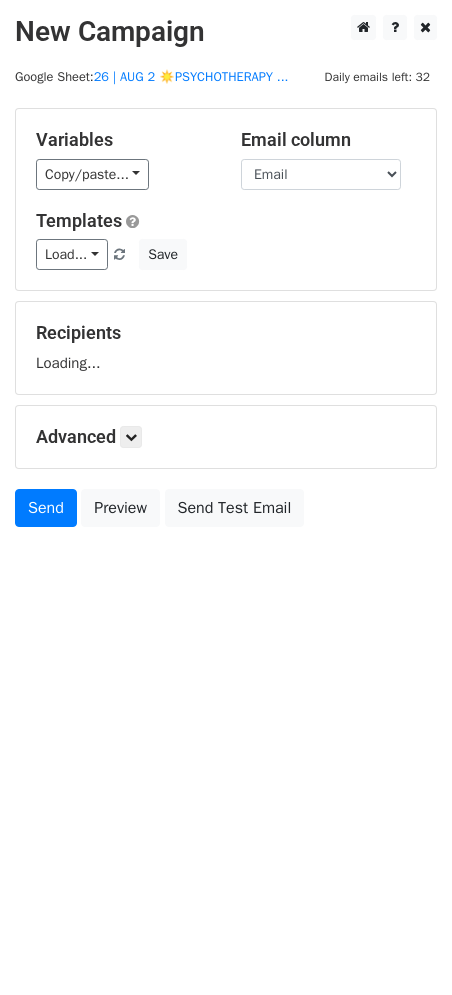 scroll, scrollTop: 0, scrollLeft: 0, axis: both 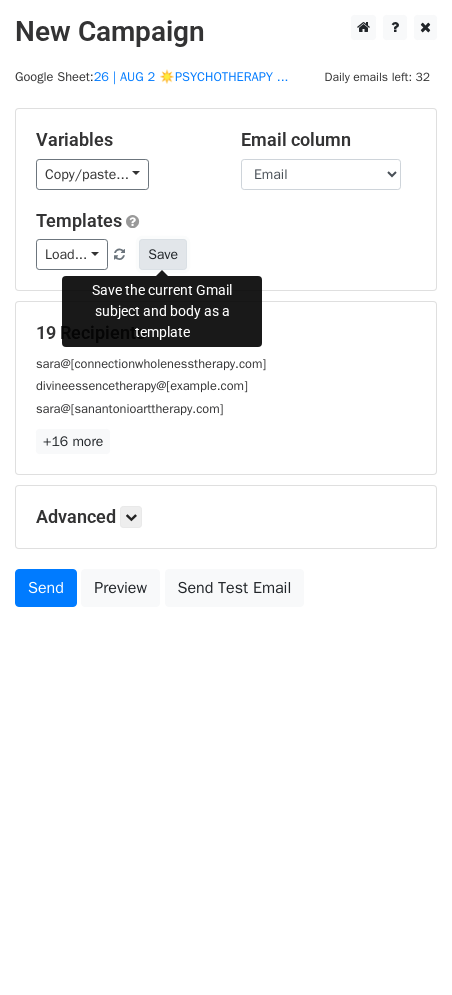 click on "Save" at bounding box center [163, 254] 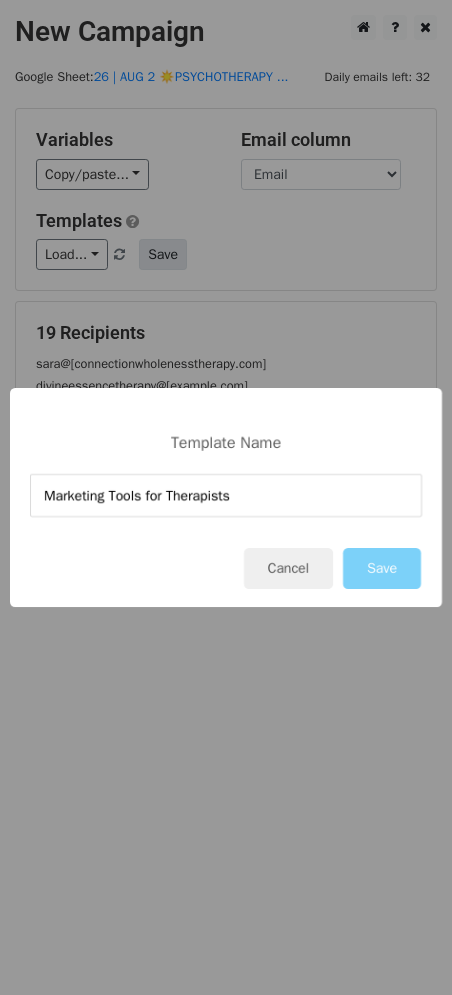 type on "Marketing Tools for Therapists" 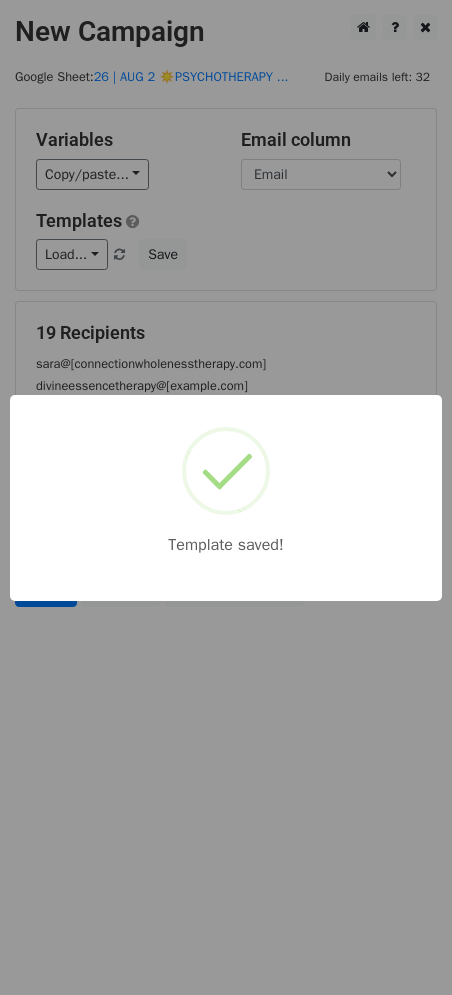 drag, startPoint x: 298, startPoint y: 284, endPoint x: 203, endPoint y: 543, distance: 275.87317 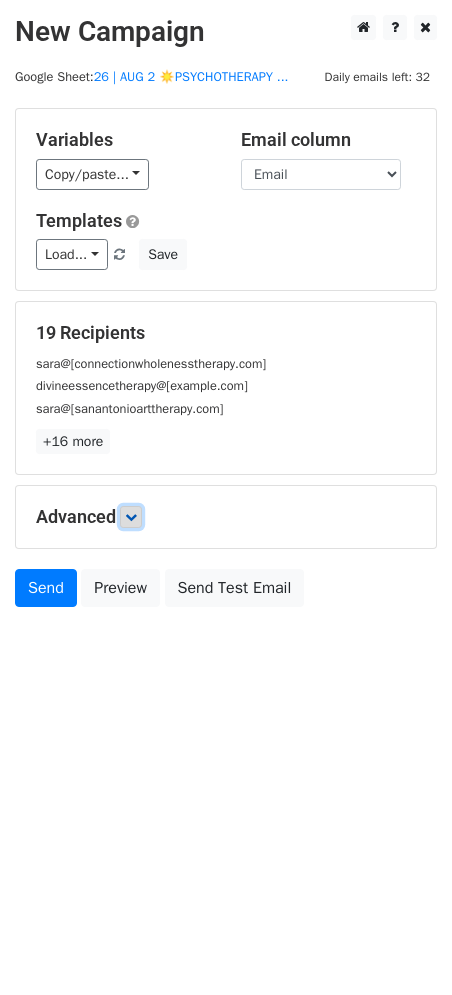 click at bounding box center (131, 517) 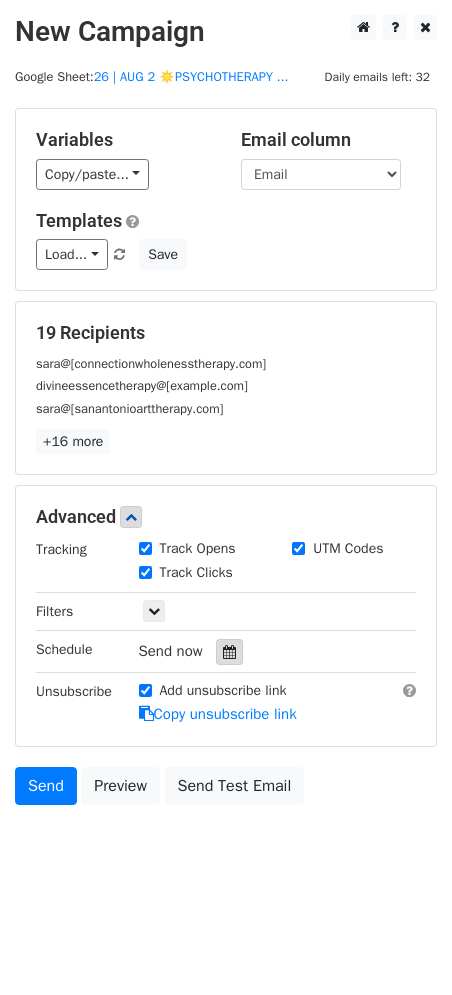click at bounding box center [229, 652] 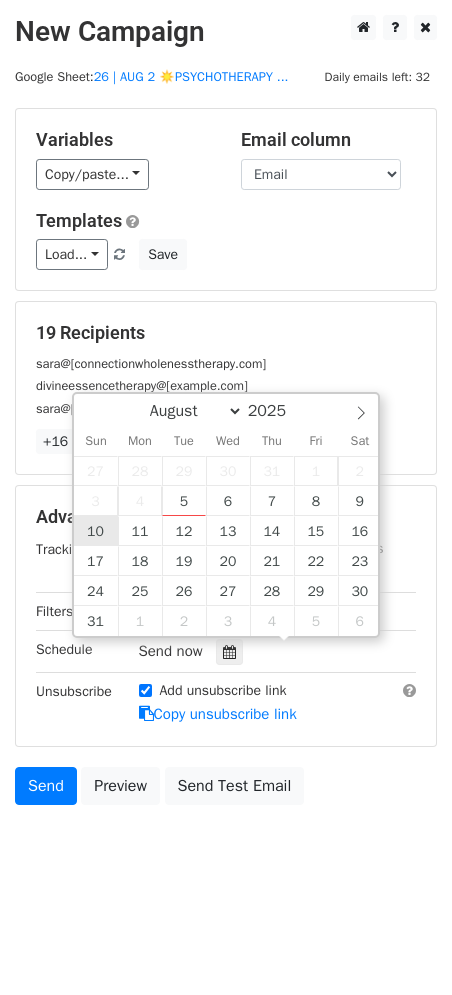 type on "2025-08-10 12:00" 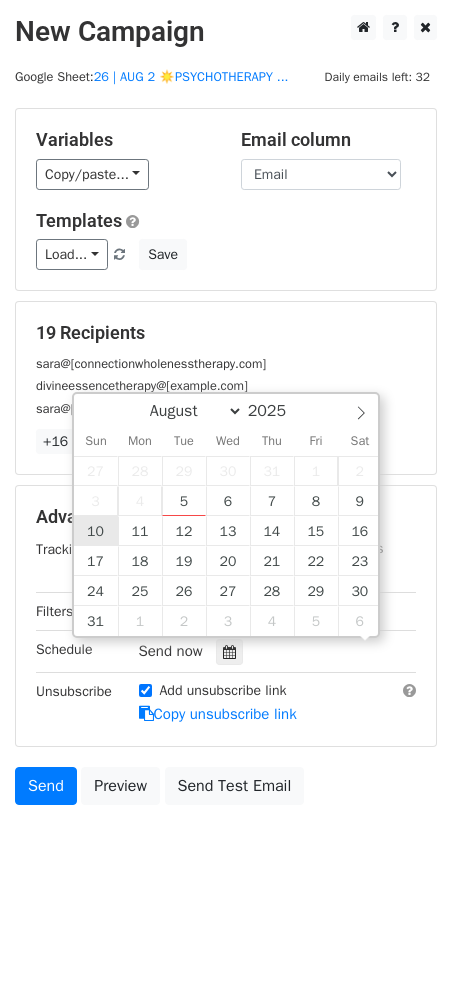 scroll, scrollTop: 0, scrollLeft: 0, axis: both 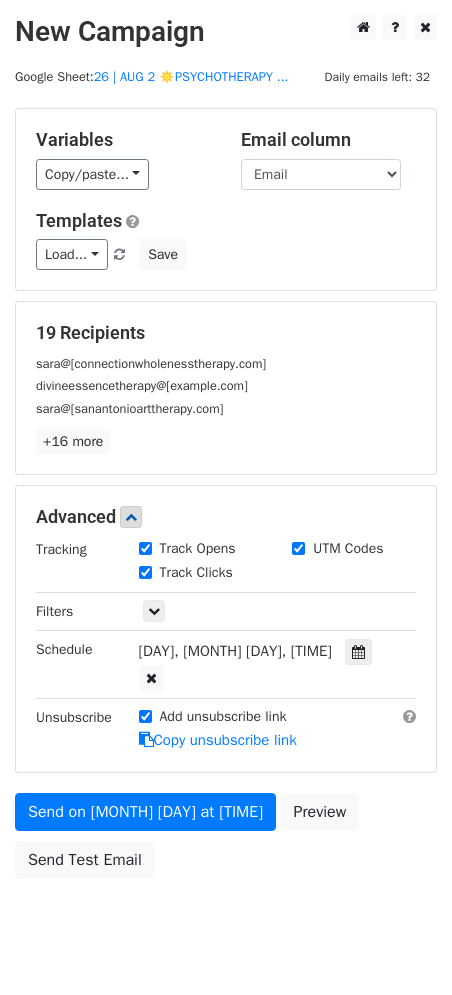 click on "Add unsubscribe link
Copy unsubscribe link" at bounding box center (278, 729) 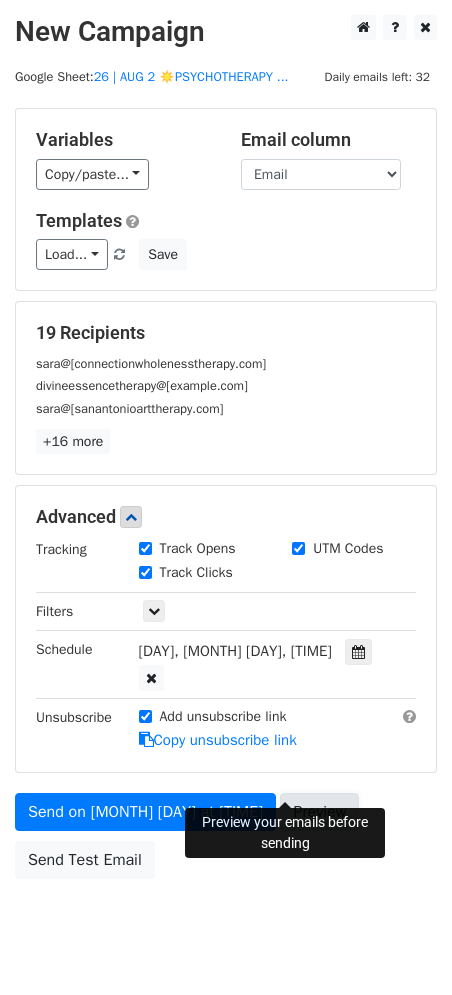 click on "Preview" at bounding box center (319, 812) 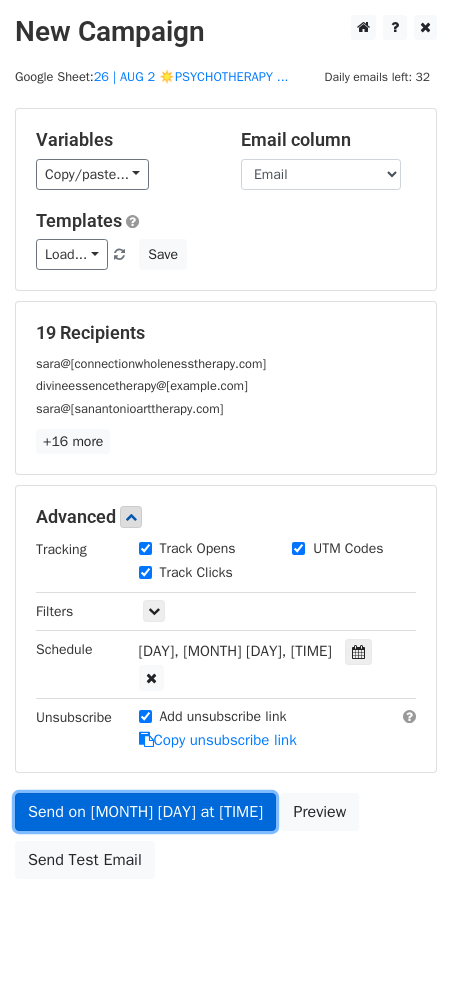 click on "Send on Aug 10 at 12:00pm" at bounding box center (145, 812) 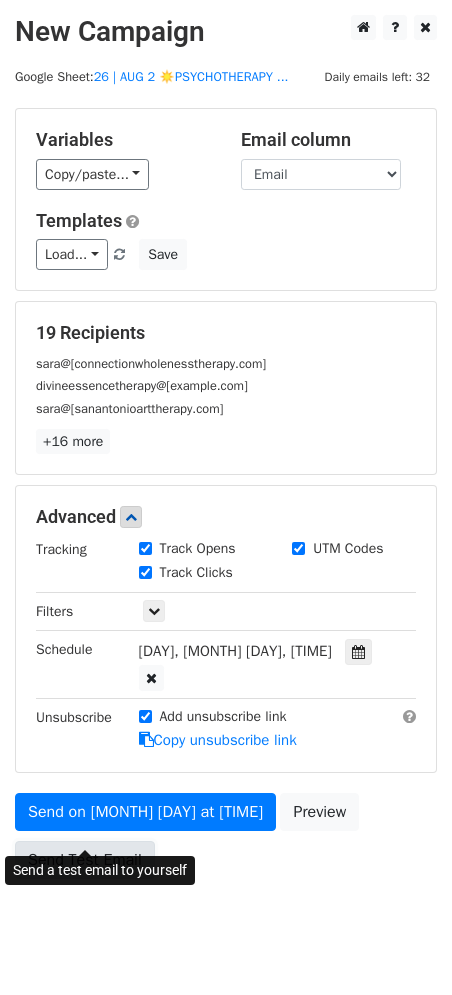 click on "Send Test Email" at bounding box center (85, 860) 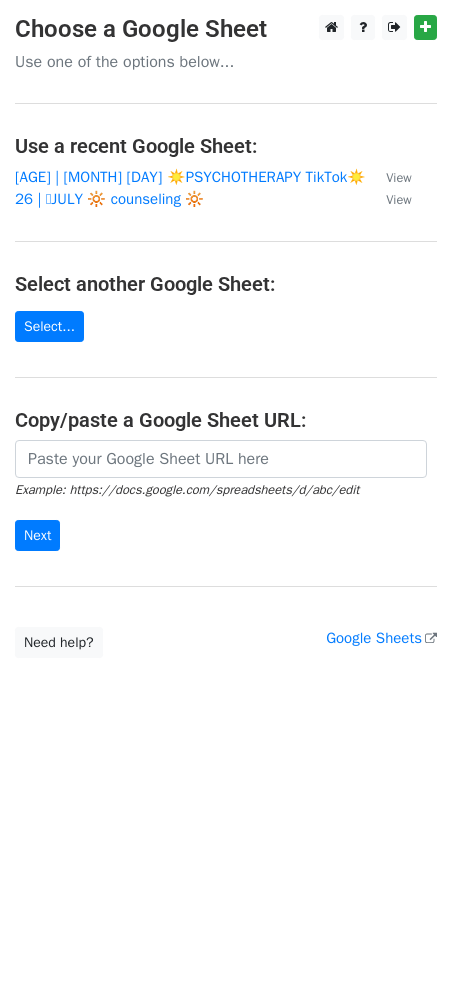 scroll, scrollTop: 0, scrollLeft: 0, axis: both 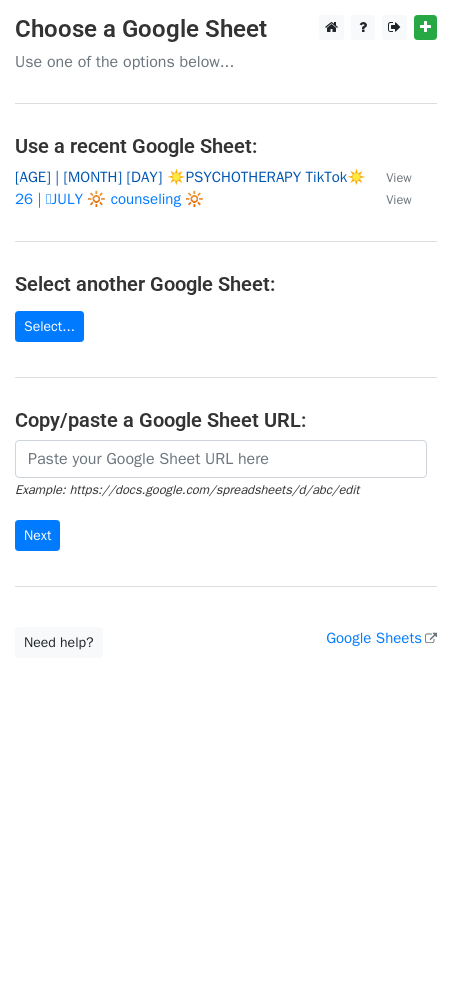 click on "26 | AUG 2 ☀️PSYCHOTHERAPY TikTok☀️" at bounding box center [190, 177] 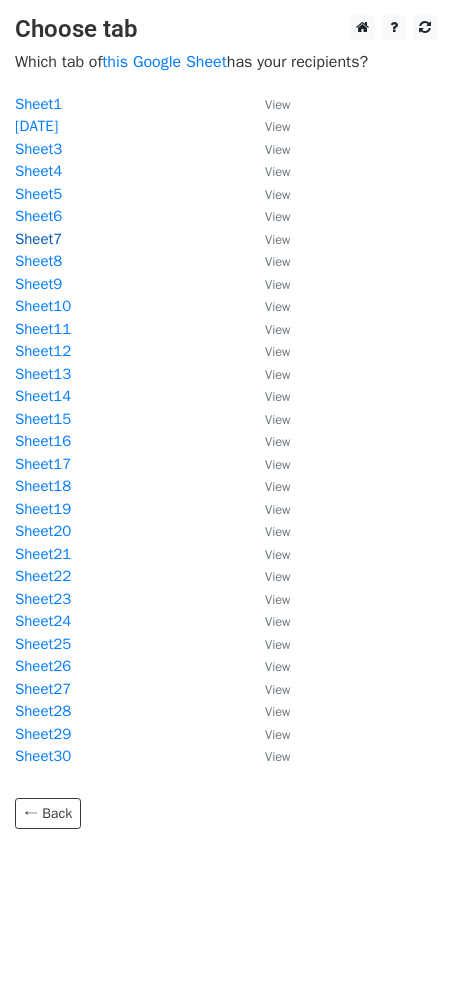 scroll, scrollTop: 0, scrollLeft: 0, axis: both 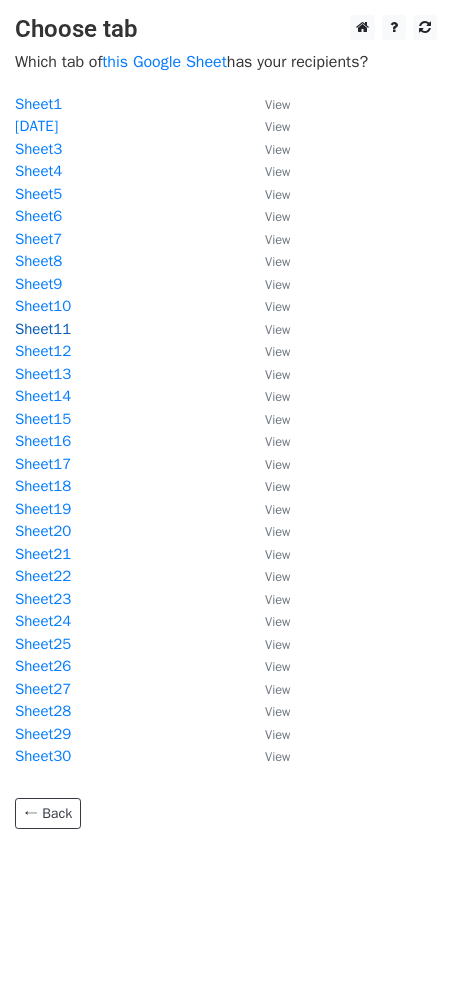click on "Sheet11" at bounding box center (43, 329) 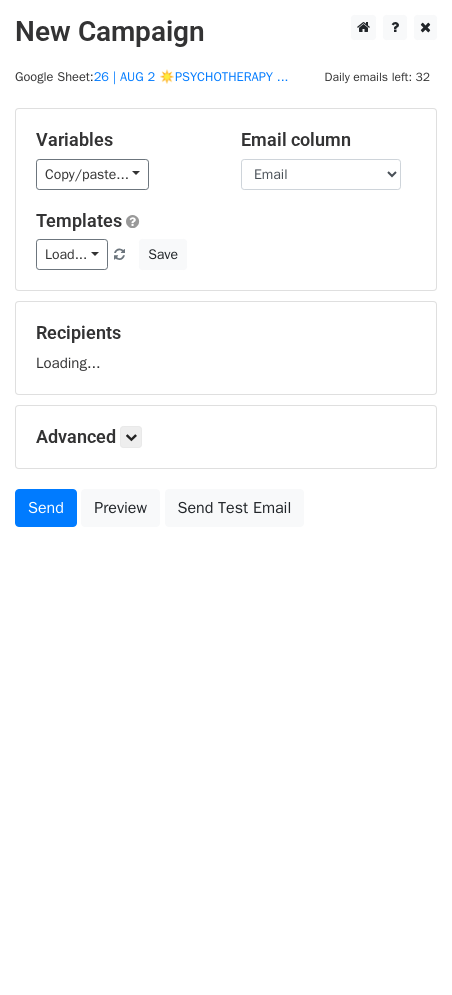 scroll, scrollTop: 0, scrollLeft: 0, axis: both 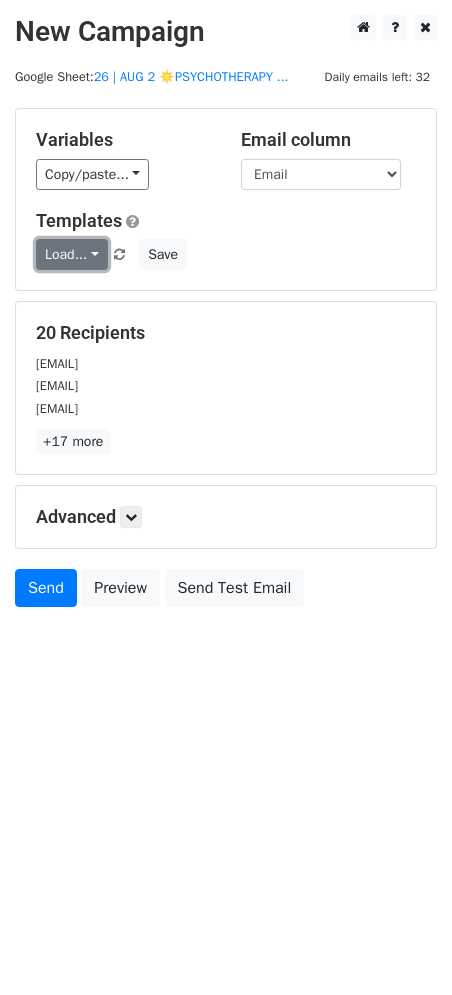click on "Load..." at bounding box center (72, 254) 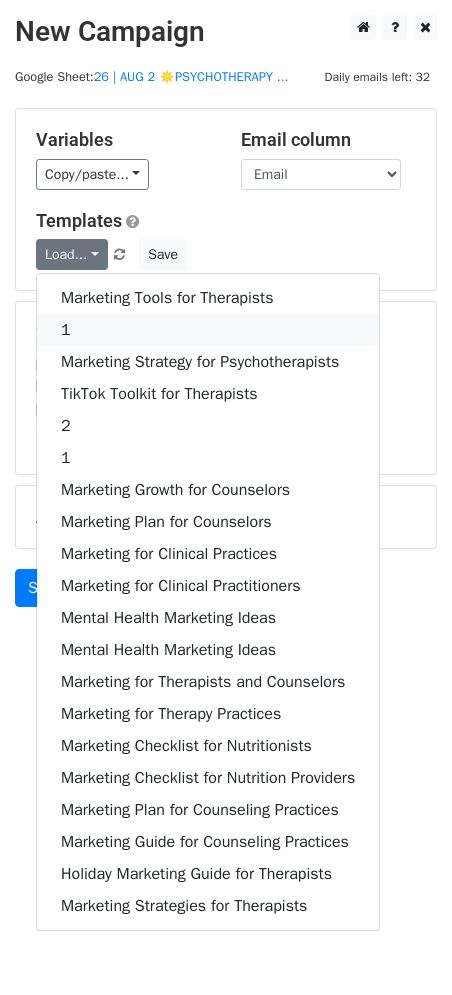 click on "1" at bounding box center (208, 330) 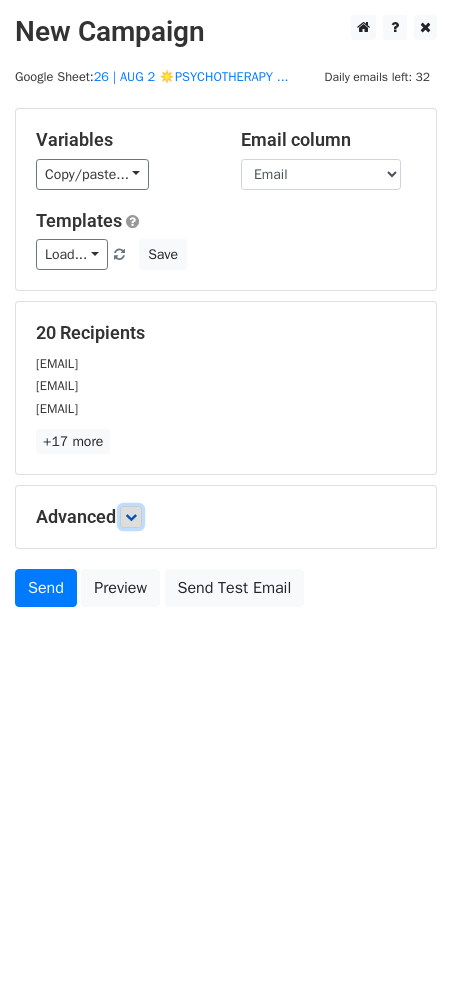 click at bounding box center [131, 517] 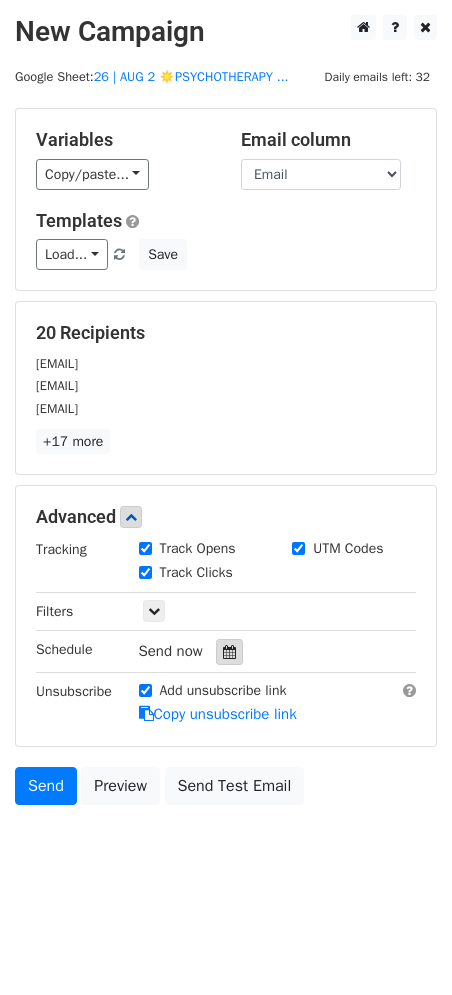 click at bounding box center (229, 652) 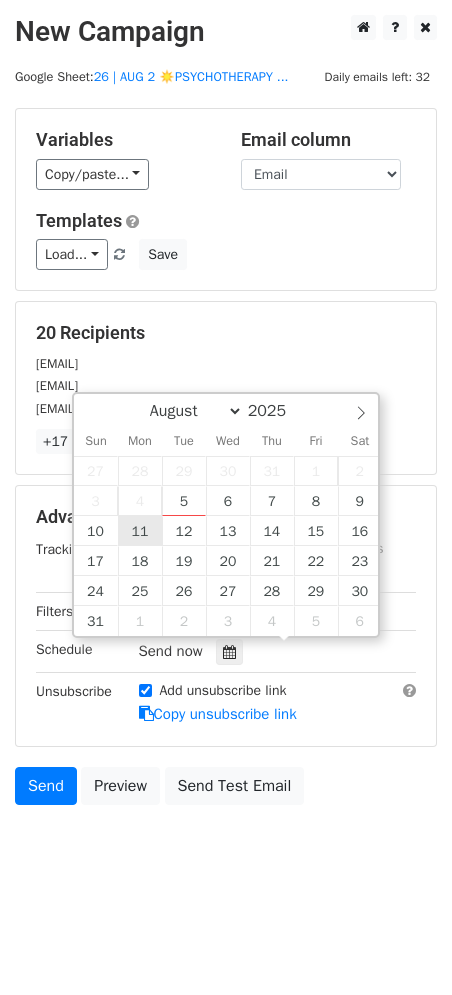 type on "2025-08-11 12:00" 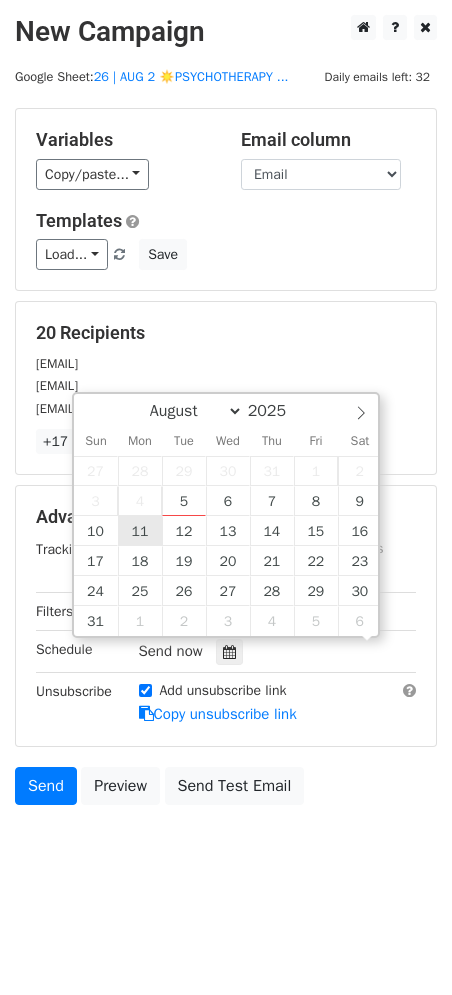 scroll, scrollTop: 0, scrollLeft: 0, axis: both 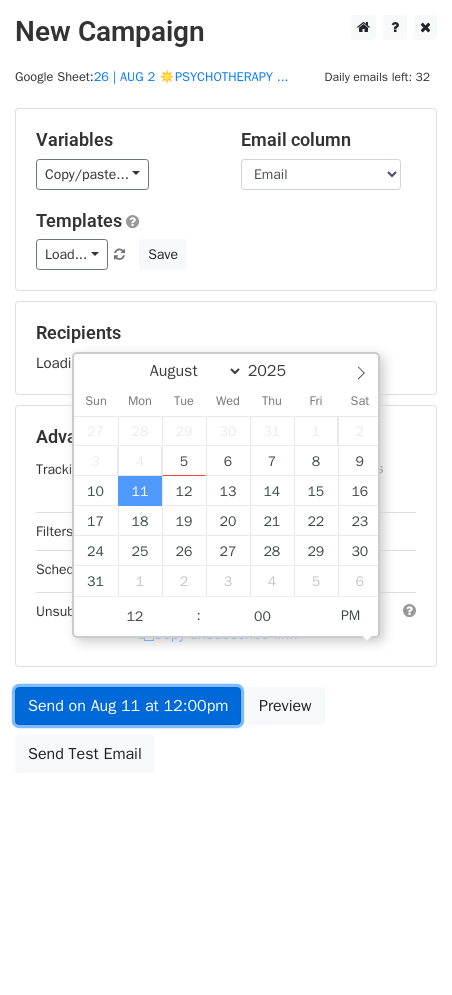 click on "Send on Aug 11 at 12:00pm" at bounding box center [128, 706] 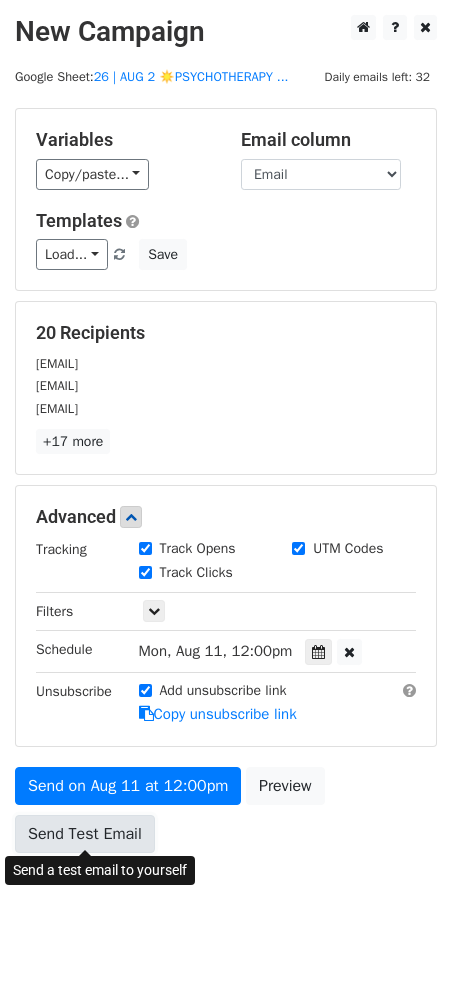 click on "Send Test Email" at bounding box center (85, 834) 